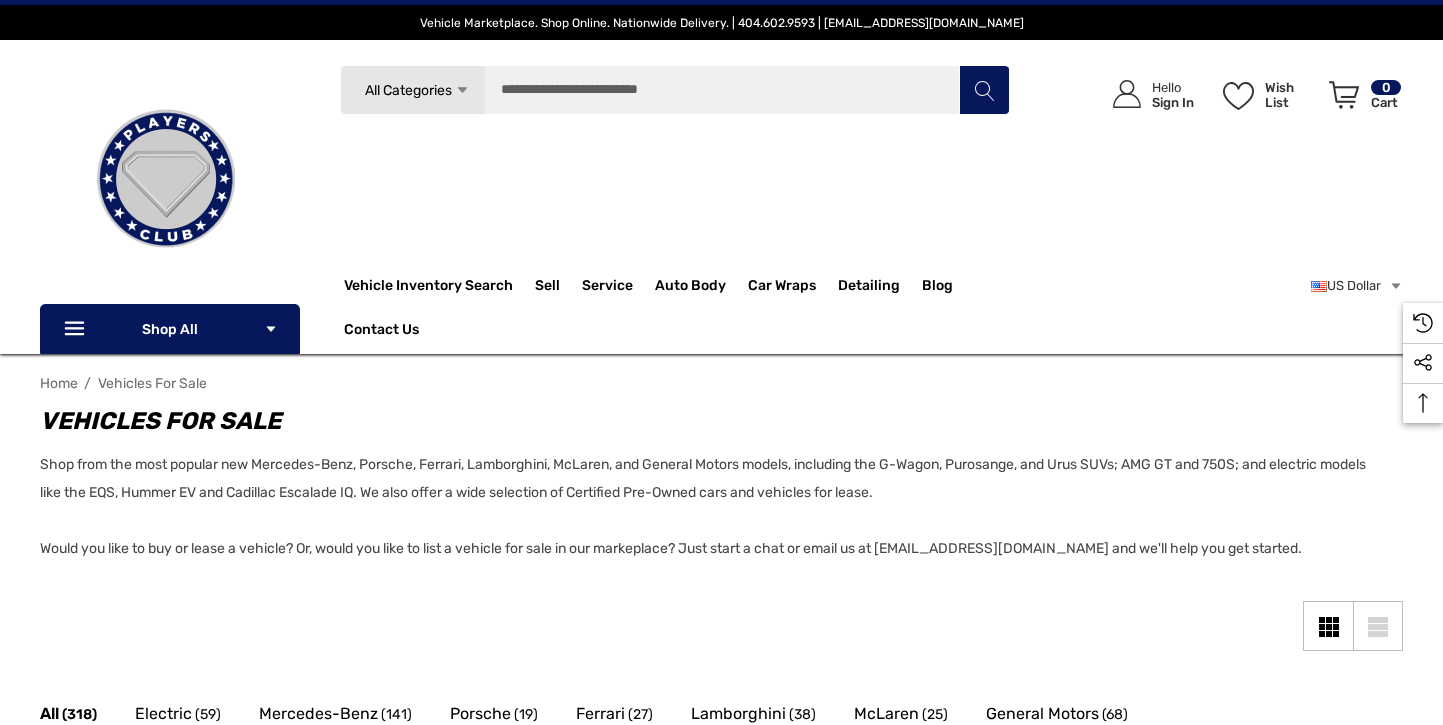 scroll, scrollTop: 0, scrollLeft: 0, axis: both 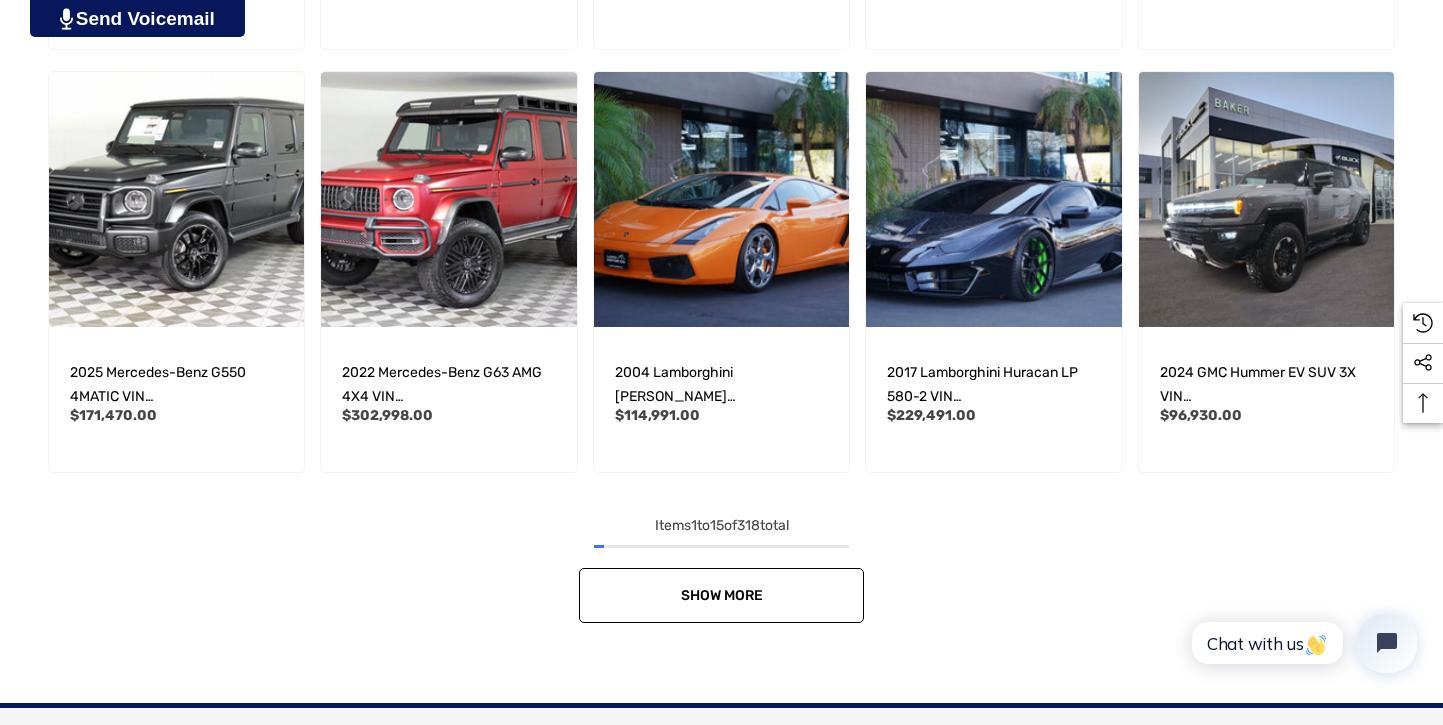 click on "Show More" at bounding box center (721, 595) 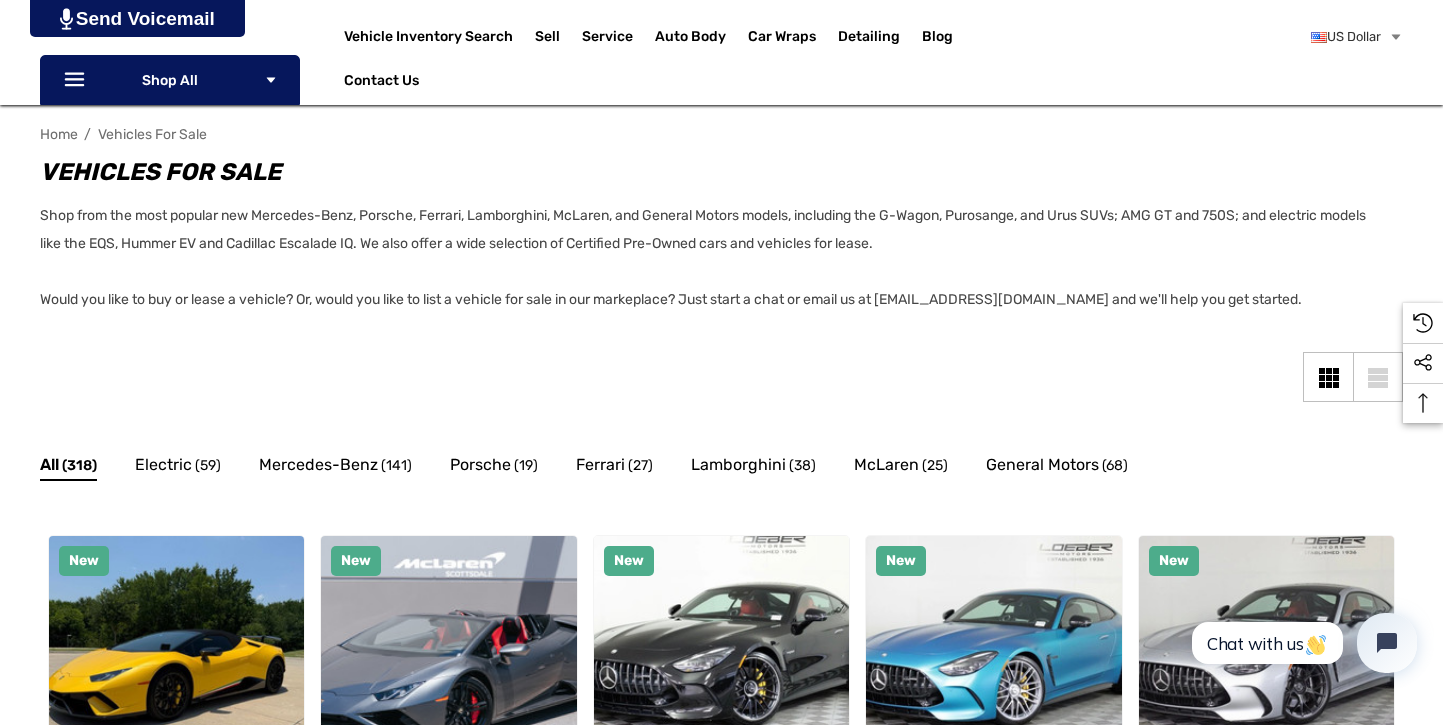 scroll, scrollTop: 280, scrollLeft: 0, axis: vertical 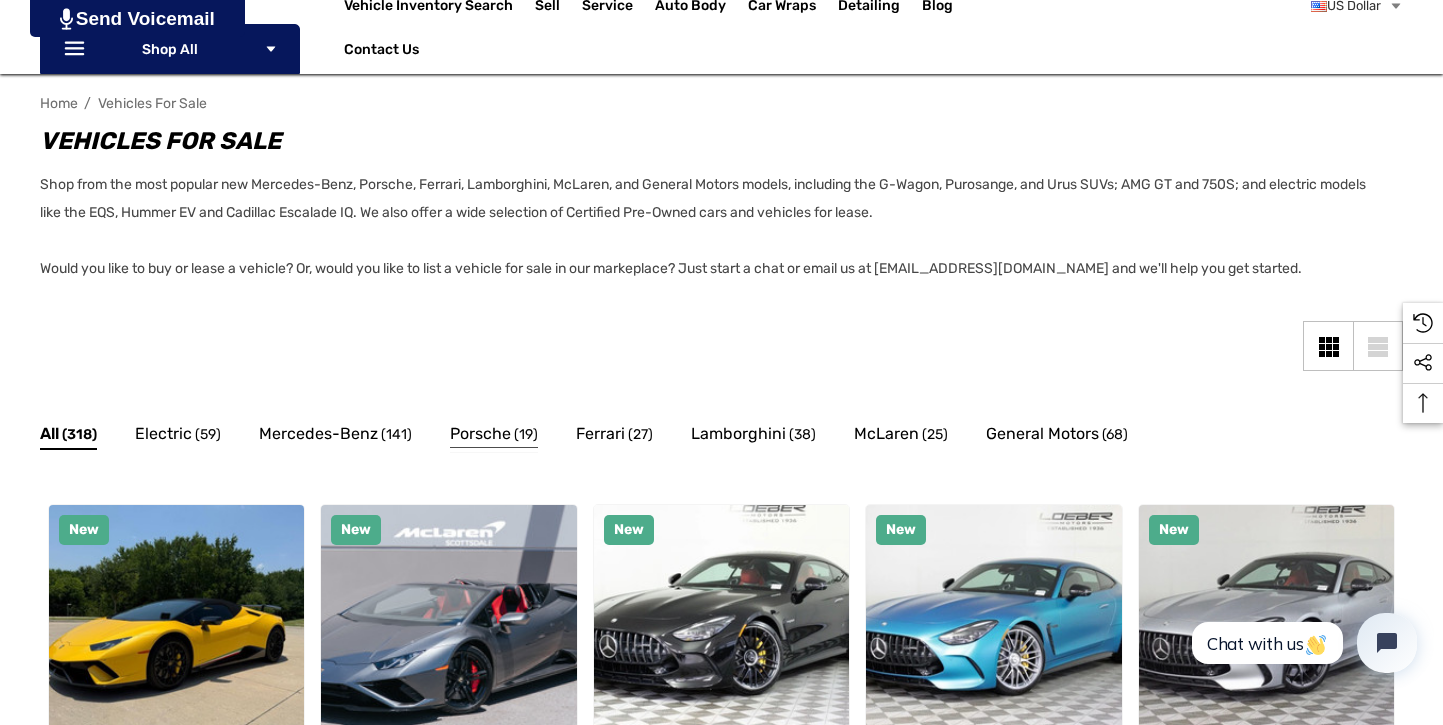 click on "Porsche" at bounding box center (480, 434) 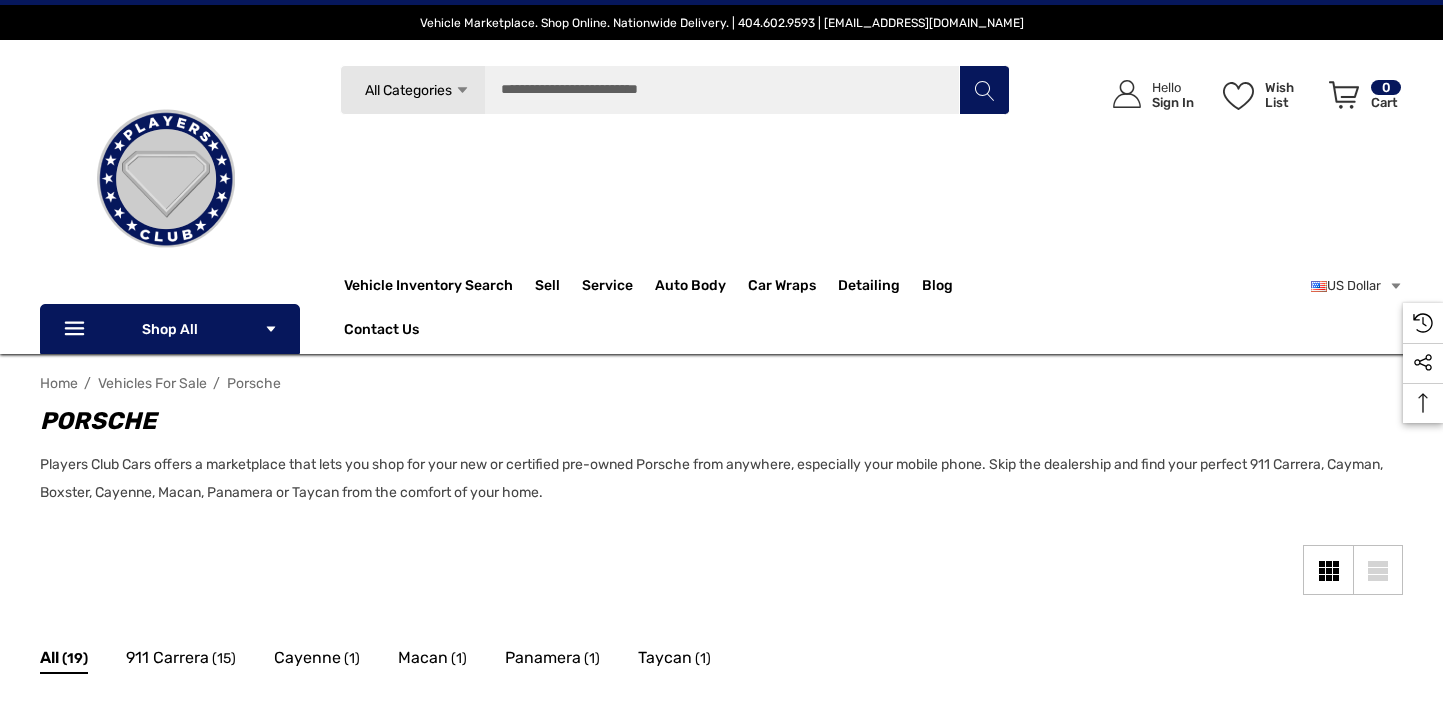 scroll, scrollTop: 0, scrollLeft: 0, axis: both 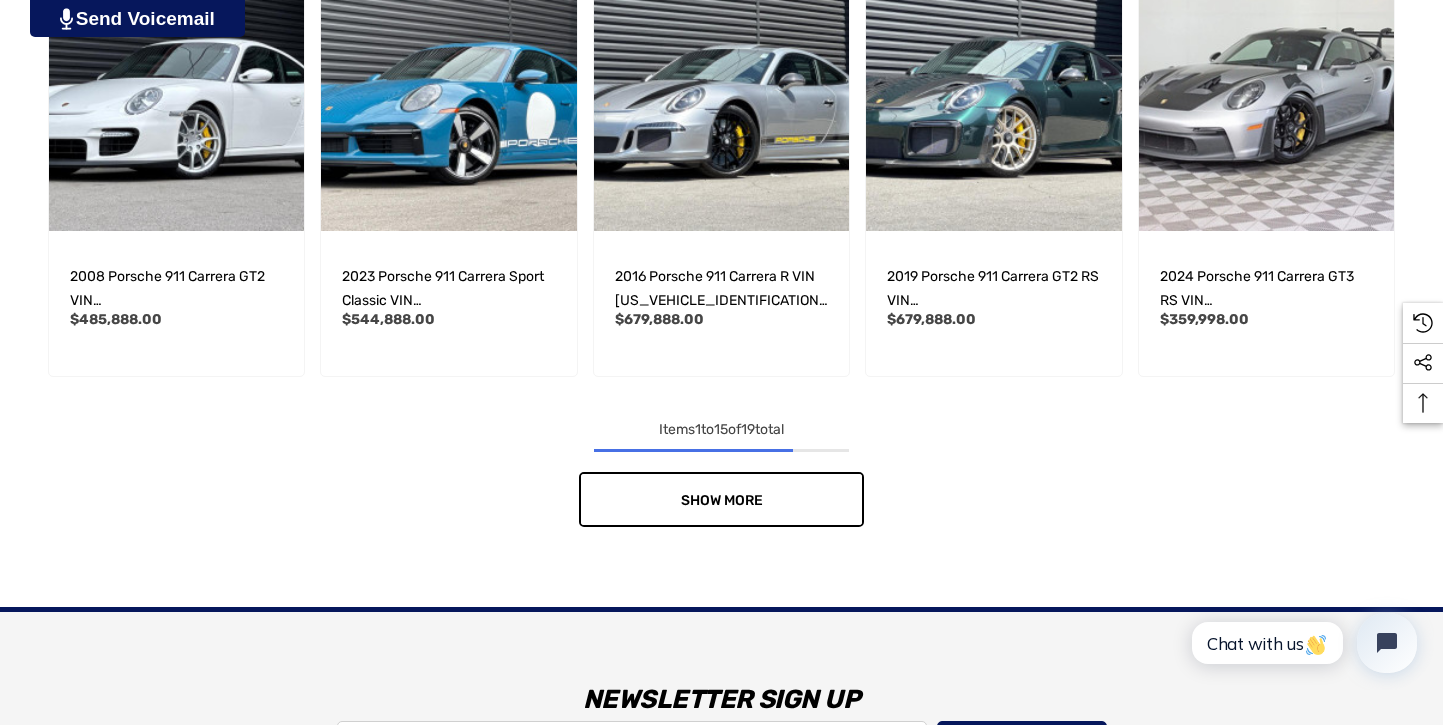 click on "Show More" at bounding box center [722, 500] 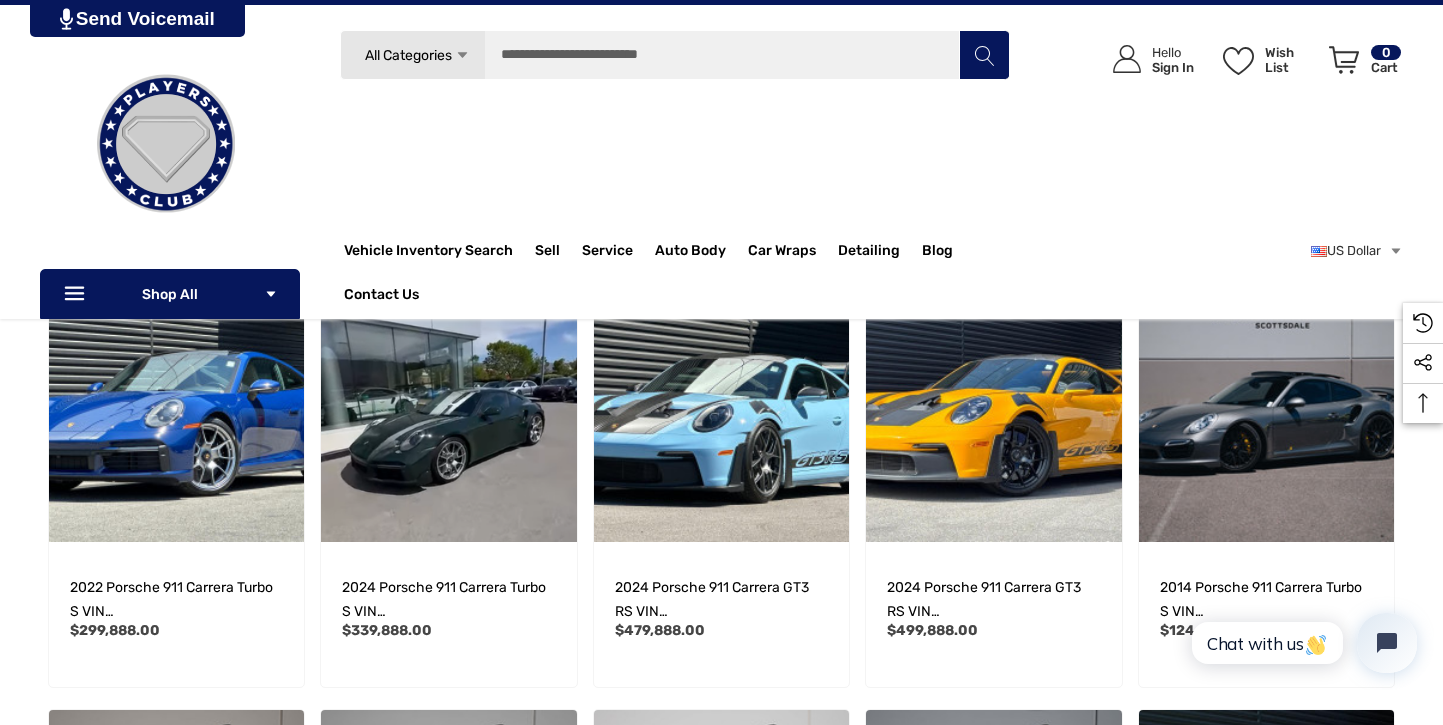 scroll, scrollTop: 440, scrollLeft: 0, axis: vertical 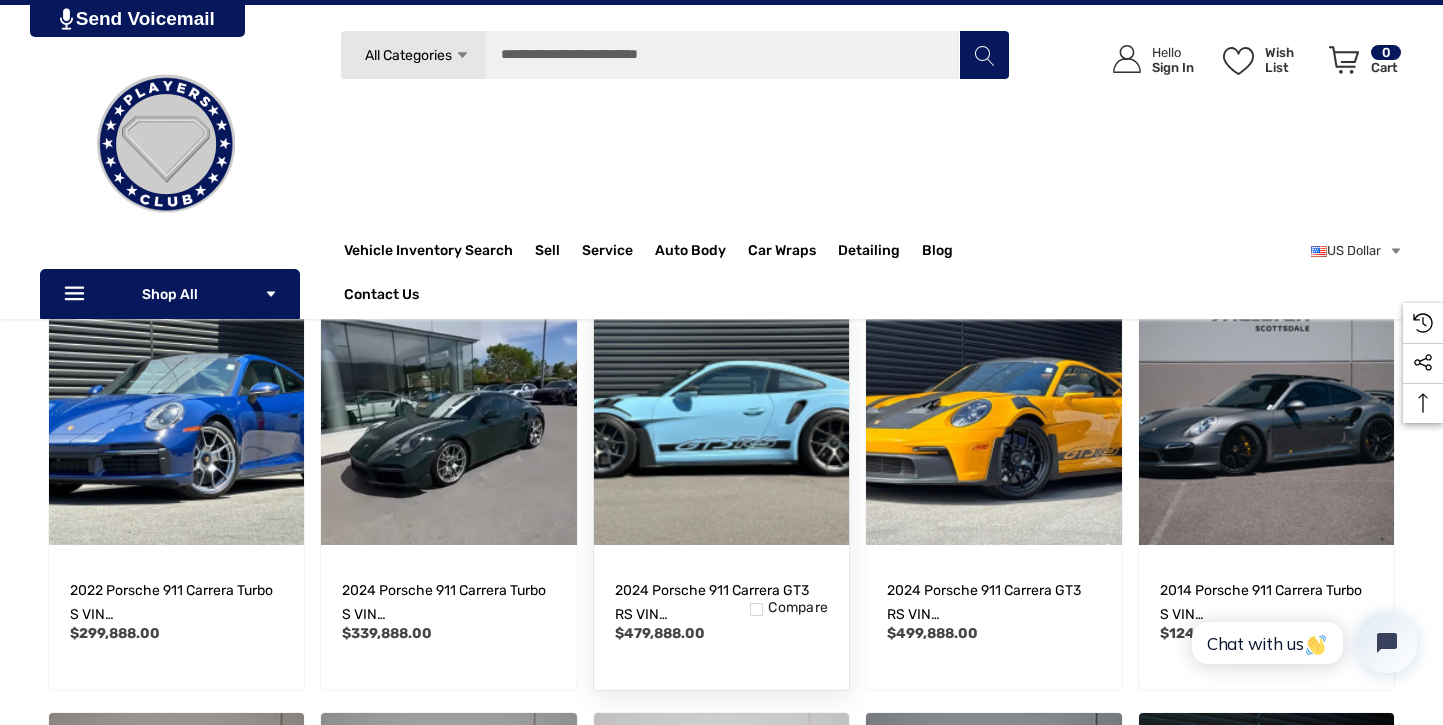 click at bounding box center (721, 417) 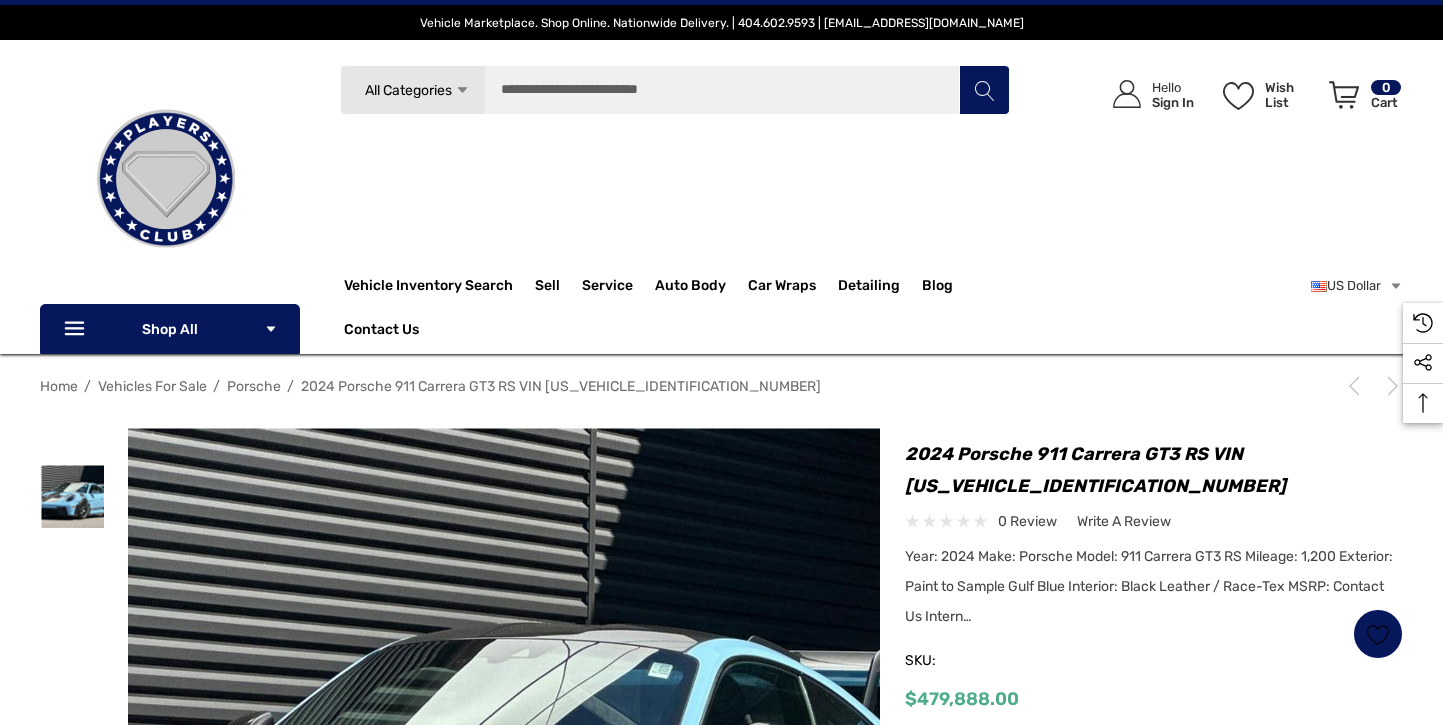 scroll, scrollTop: 0, scrollLeft: 0, axis: both 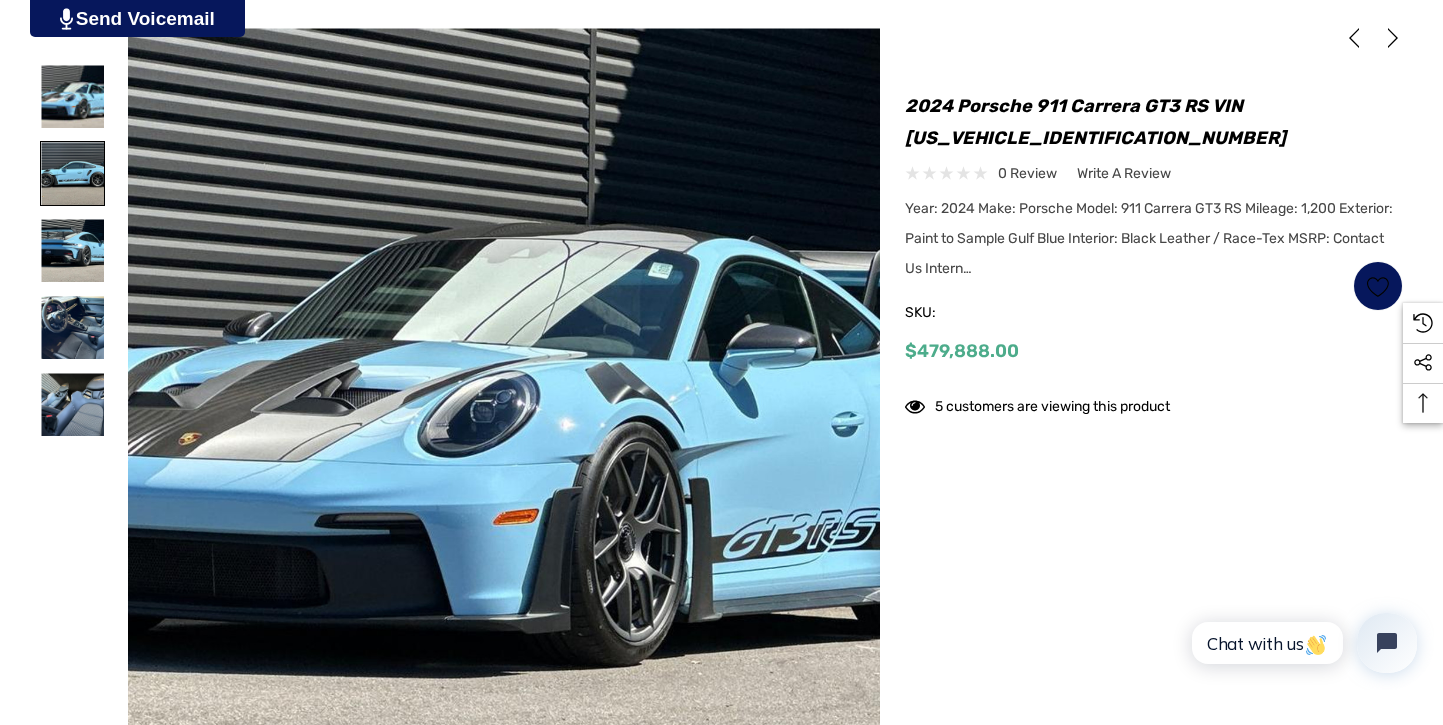click at bounding box center [72, 173] 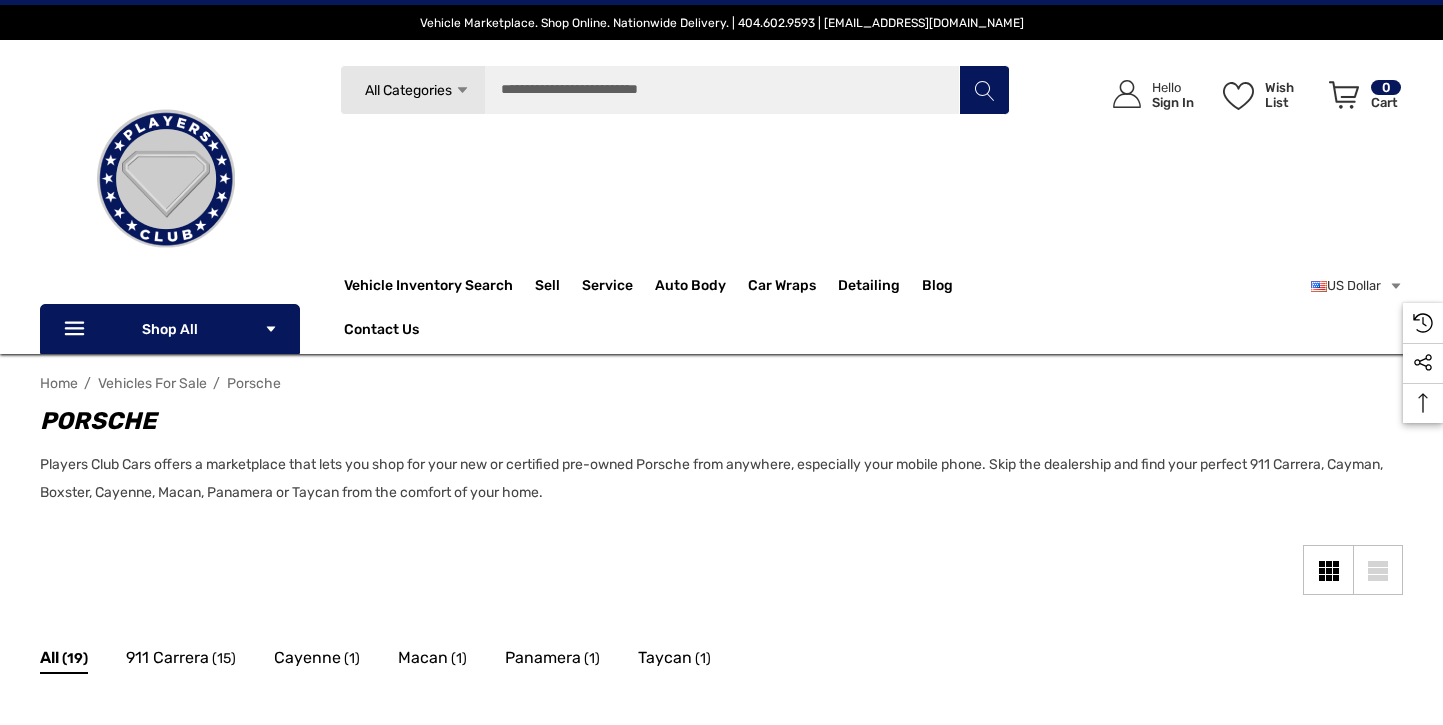 scroll, scrollTop: 440, scrollLeft: 0, axis: vertical 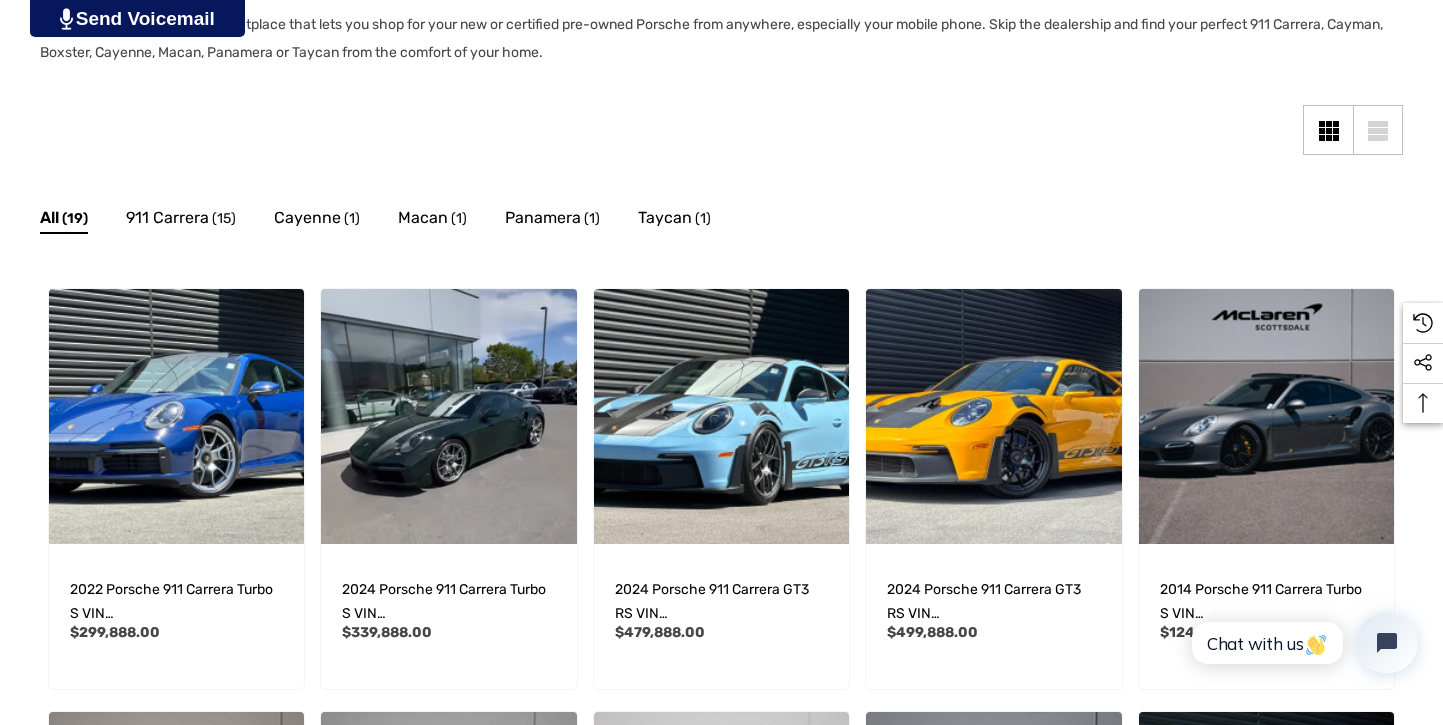 click on "Chat with us" 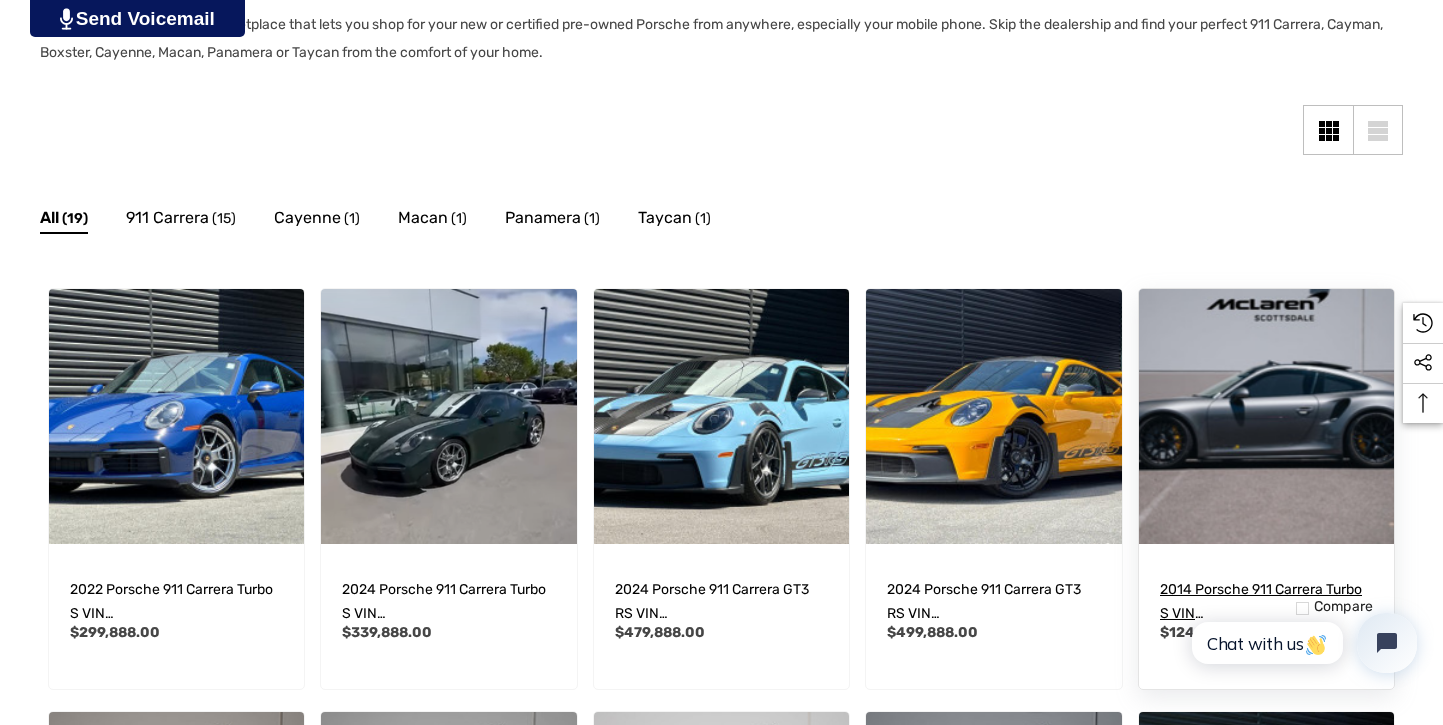 click on "2014 Porsche 911 Carrera Turbo S VIN [US_VEHICLE_IDENTIFICATION_NUMBER]" at bounding box center (1267, 602) 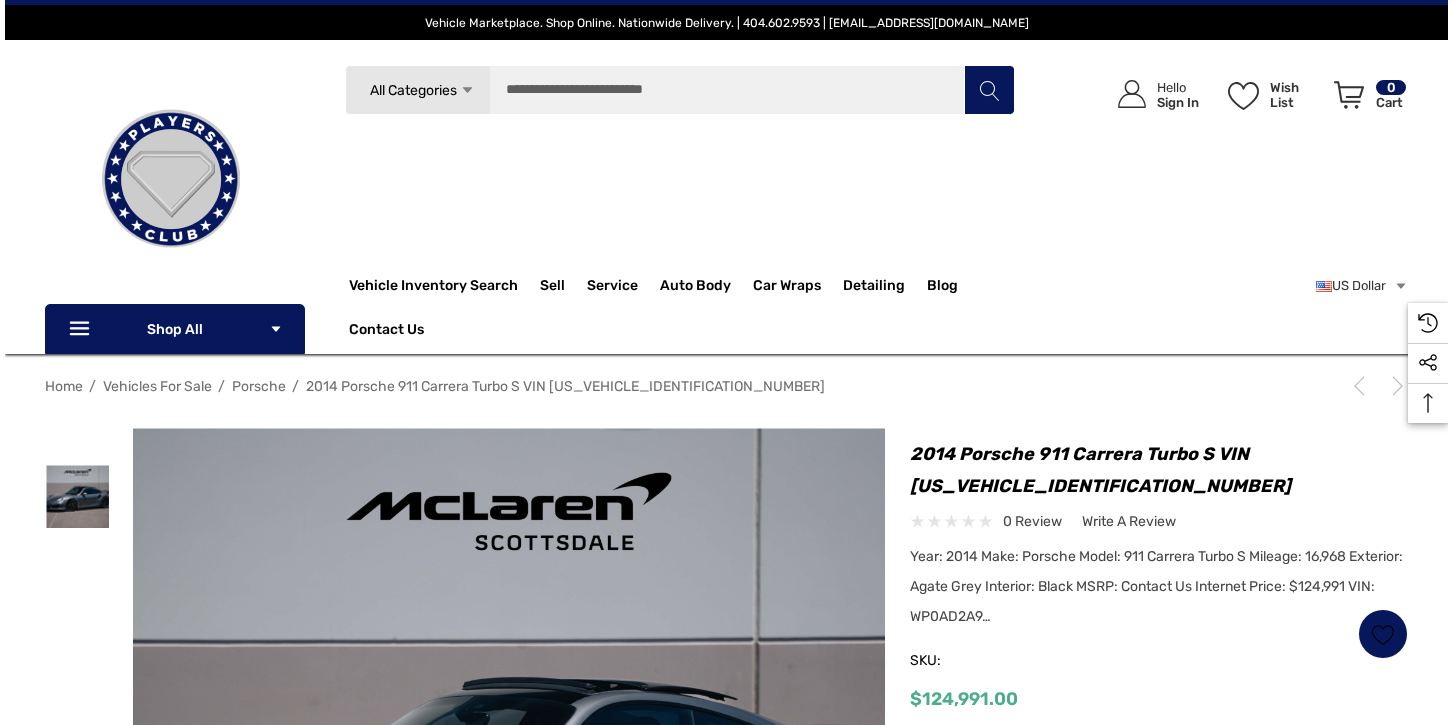 scroll, scrollTop: 0, scrollLeft: 0, axis: both 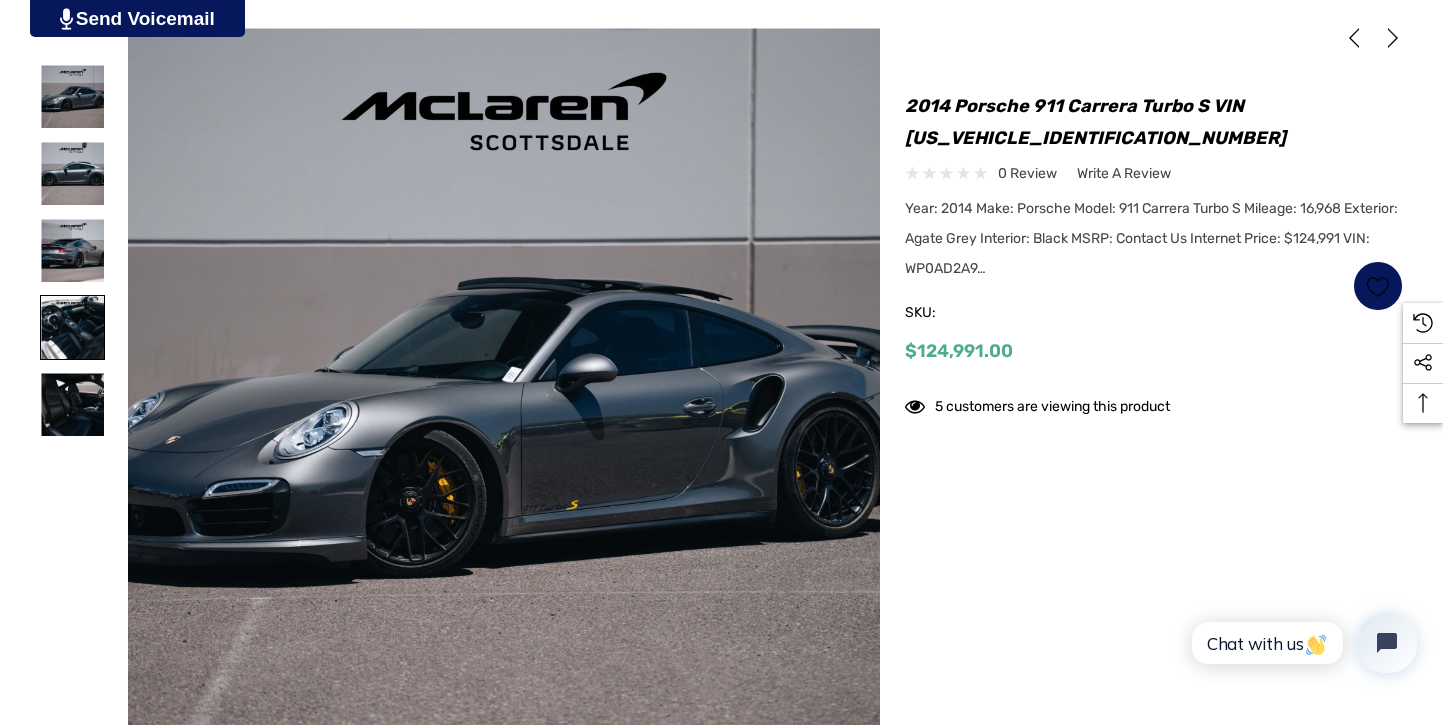 click at bounding box center (72, 327) 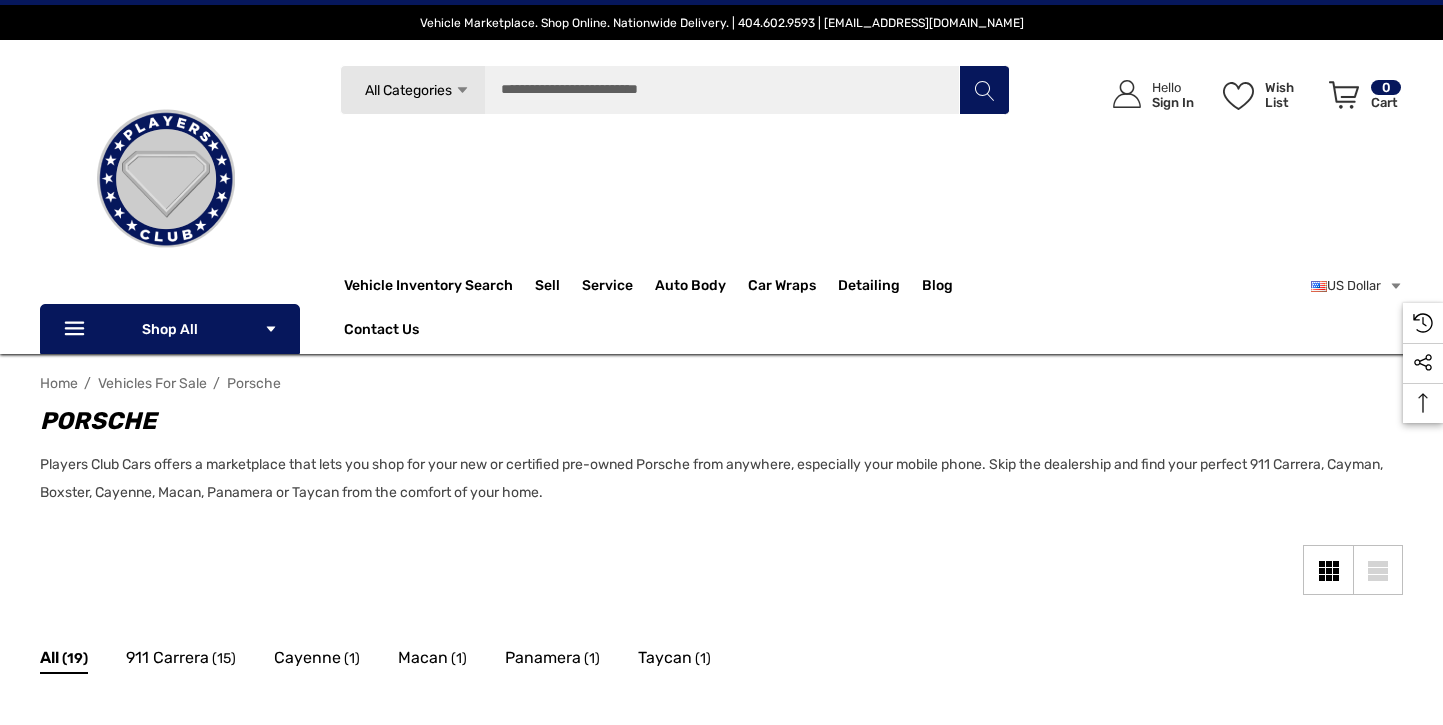scroll, scrollTop: 440, scrollLeft: 0, axis: vertical 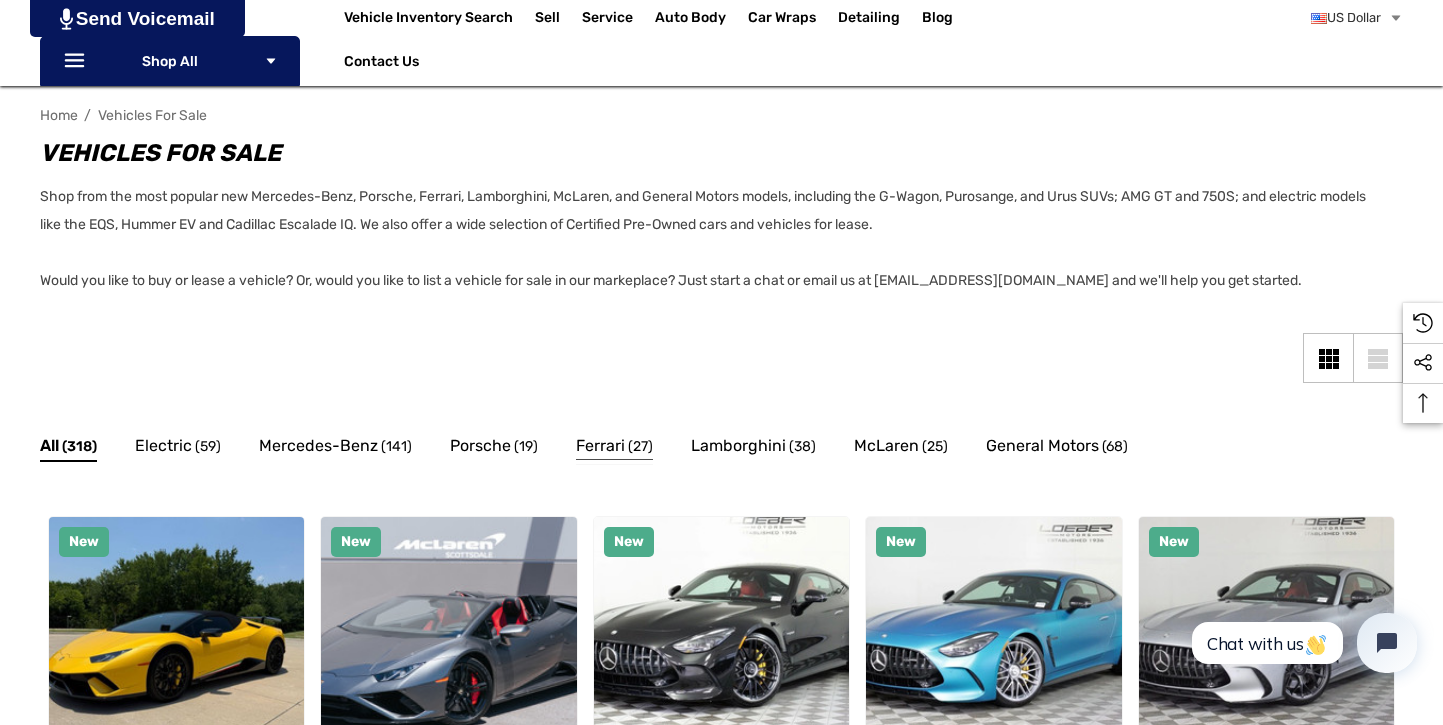 click on "(27)" at bounding box center [640, 447] 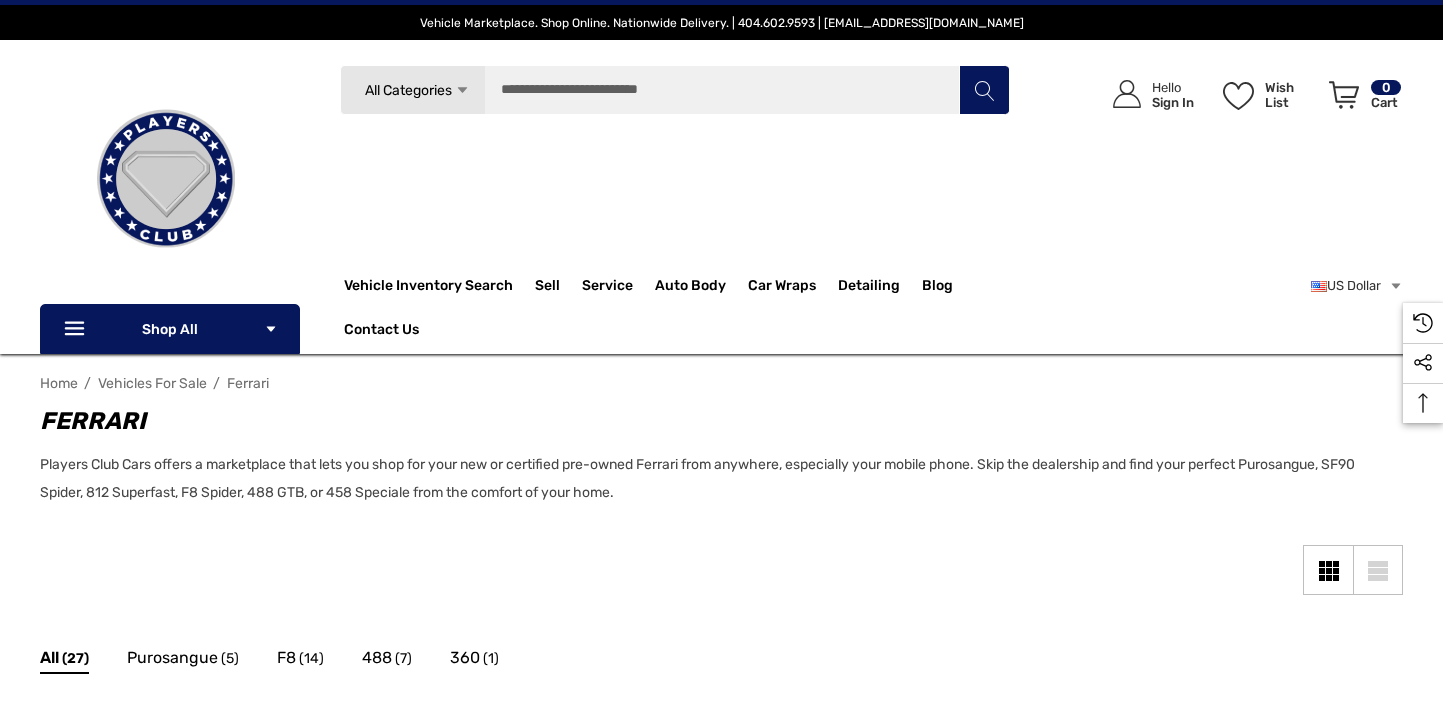 scroll, scrollTop: 0, scrollLeft: 0, axis: both 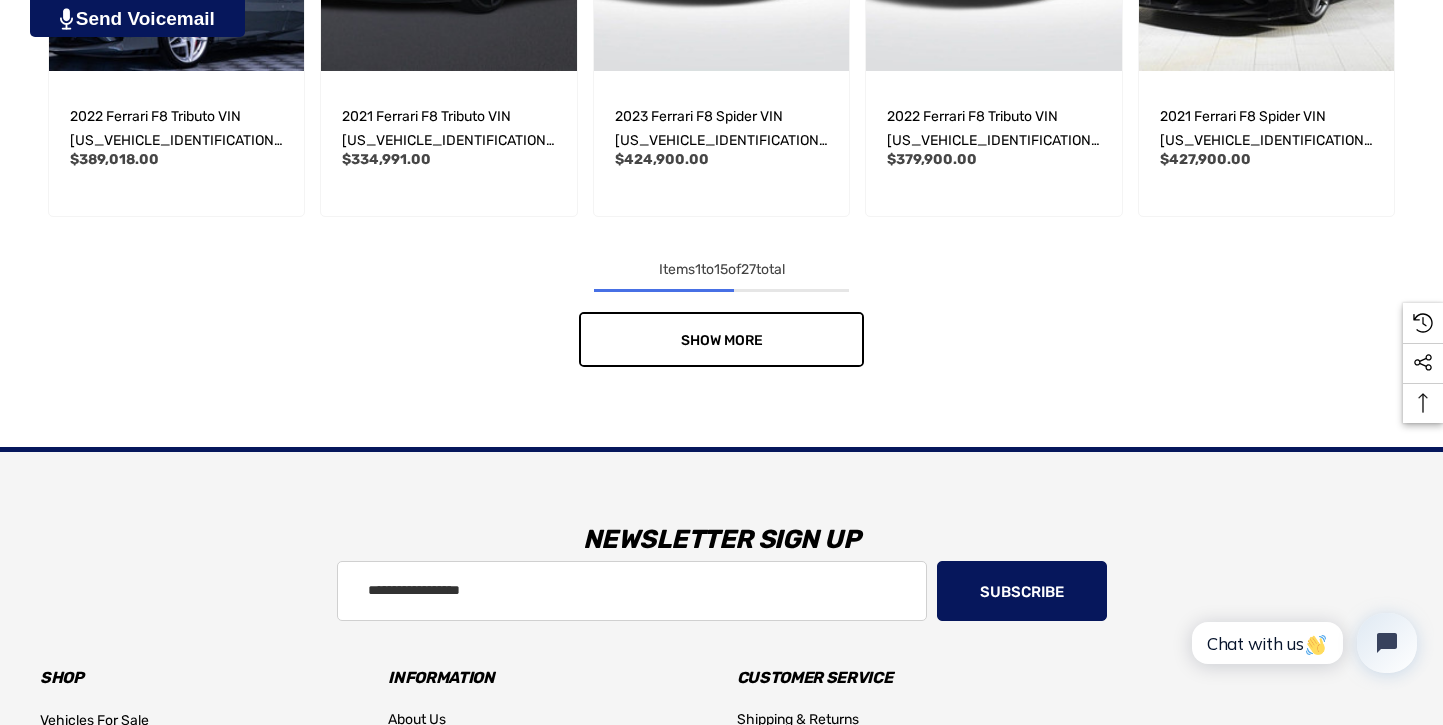 click on "Show More" at bounding box center (721, 339) 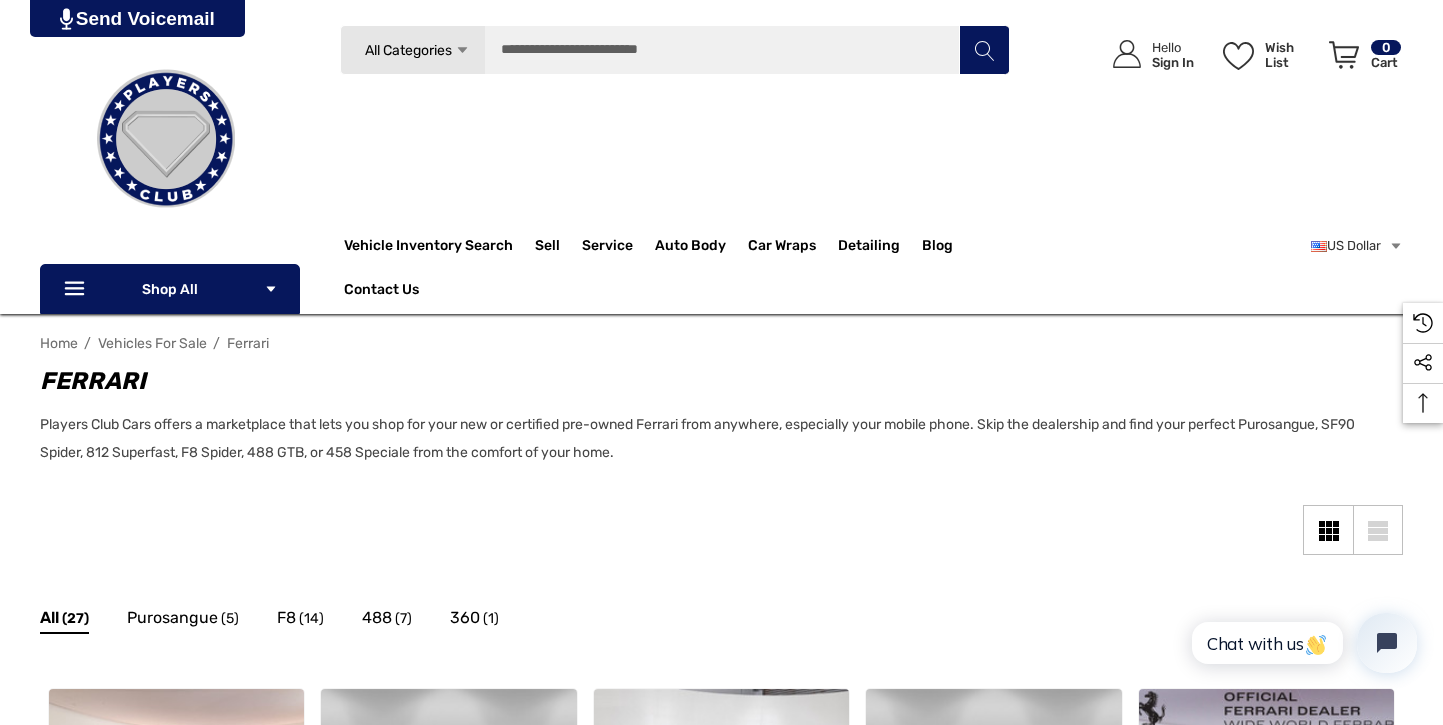 scroll, scrollTop: 0, scrollLeft: 0, axis: both 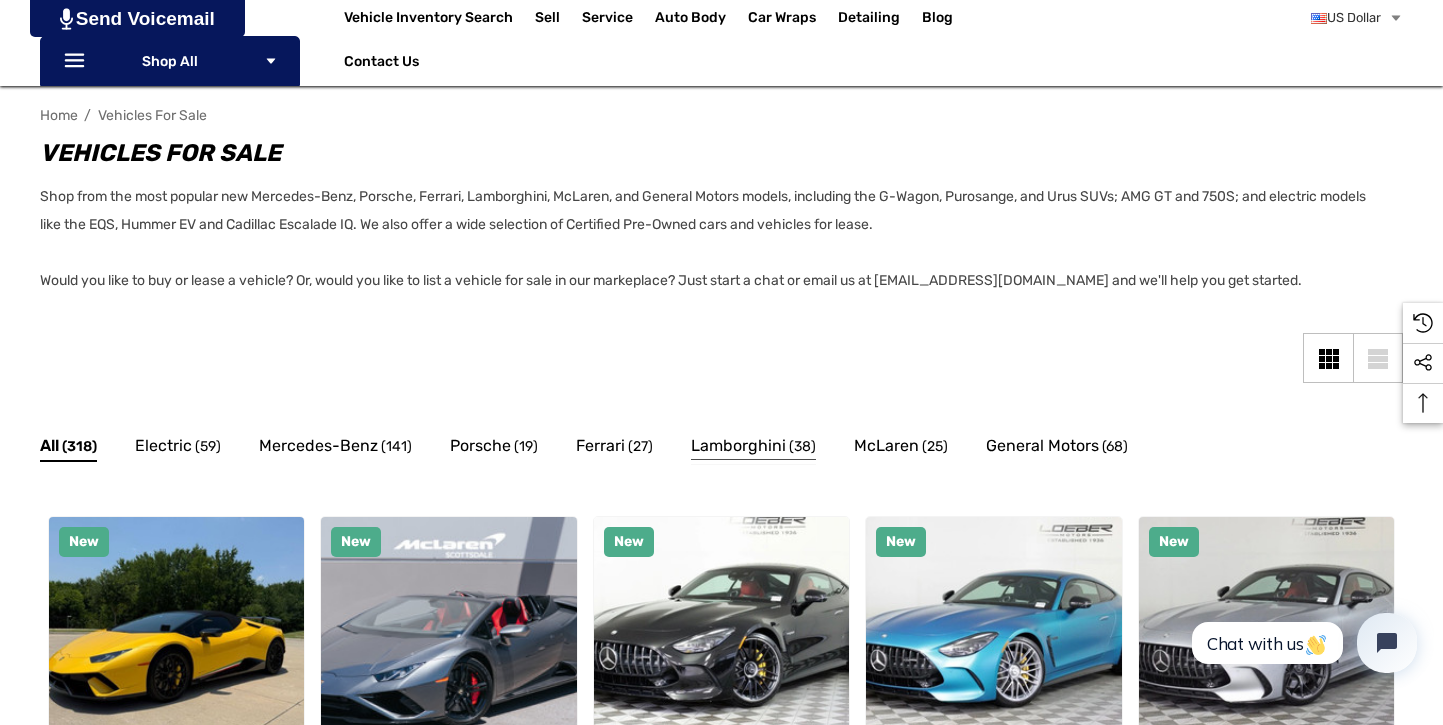 click on "(38)" at bounding box center [802, 447] 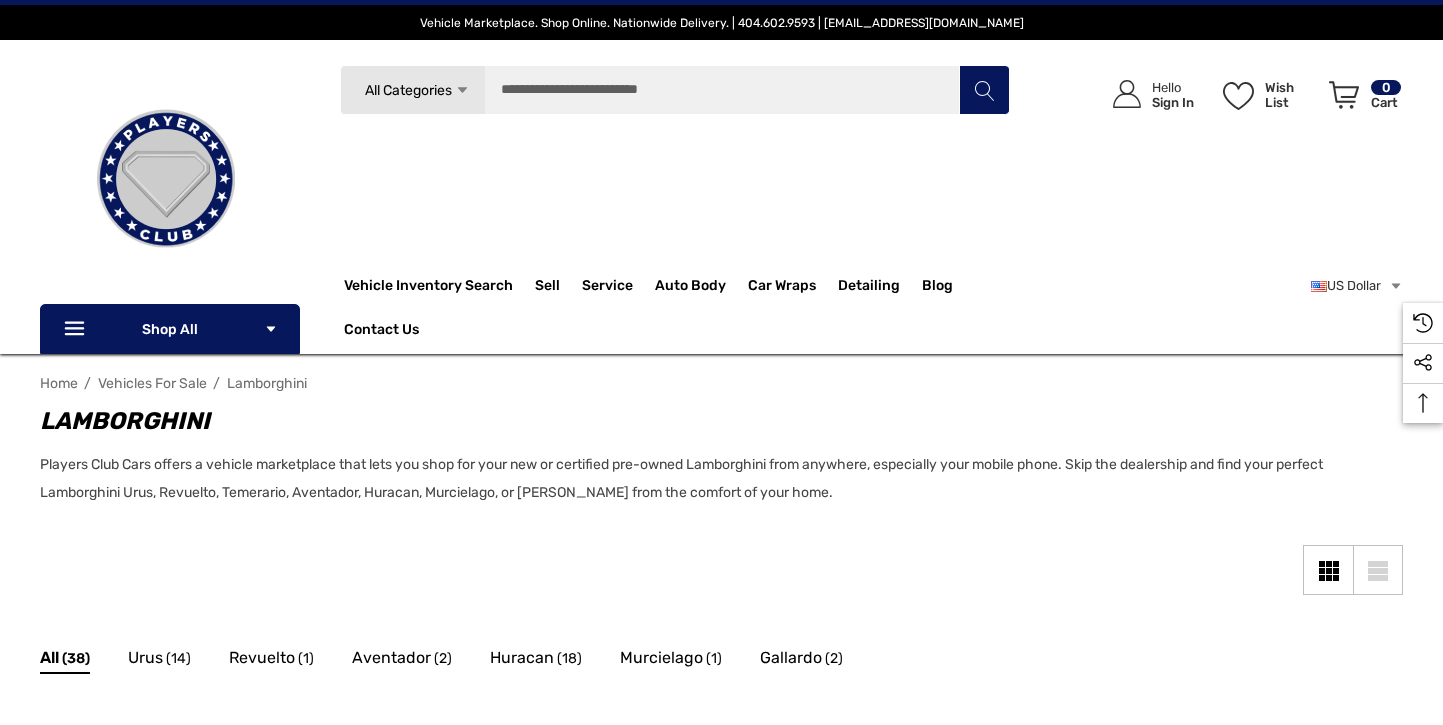 scroll, scrollTop: 0, scrollLeft: 0, axis: both 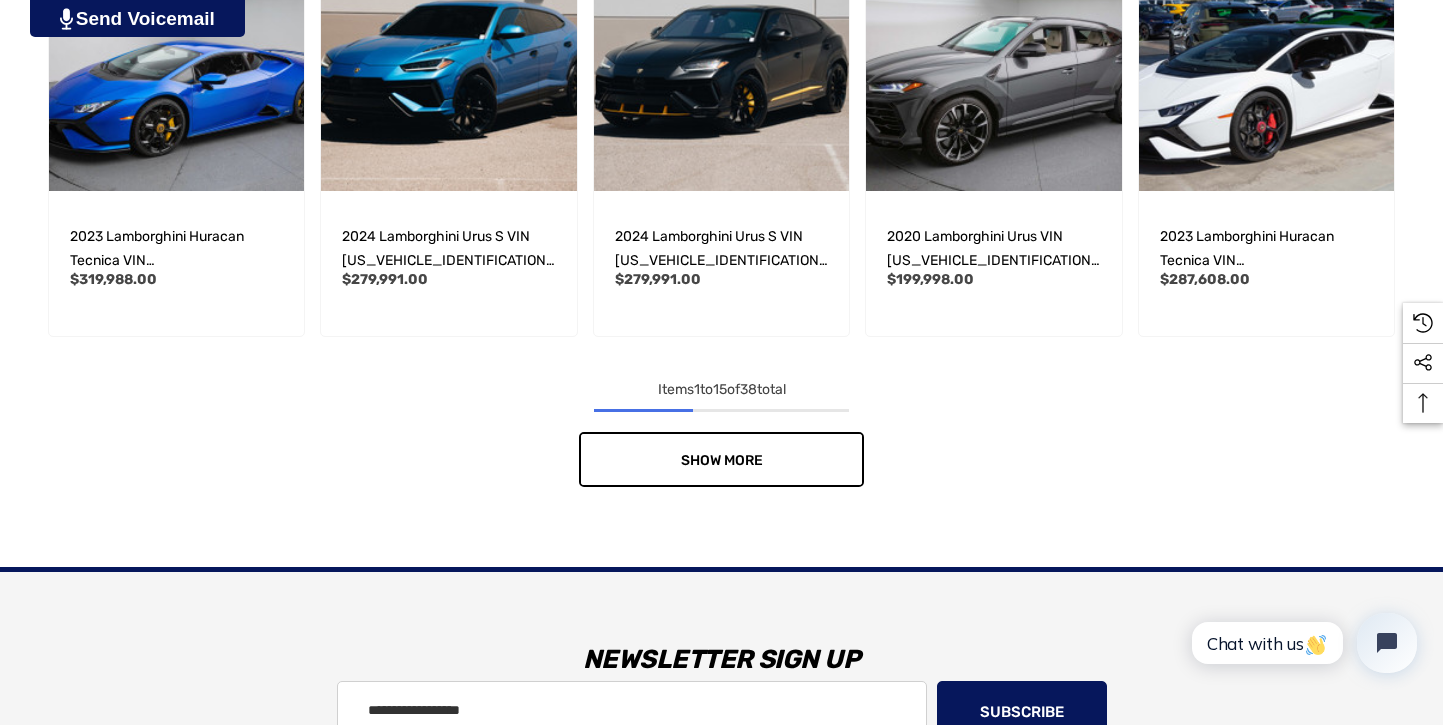 click on "Show More" at bounding box center [721, 459] 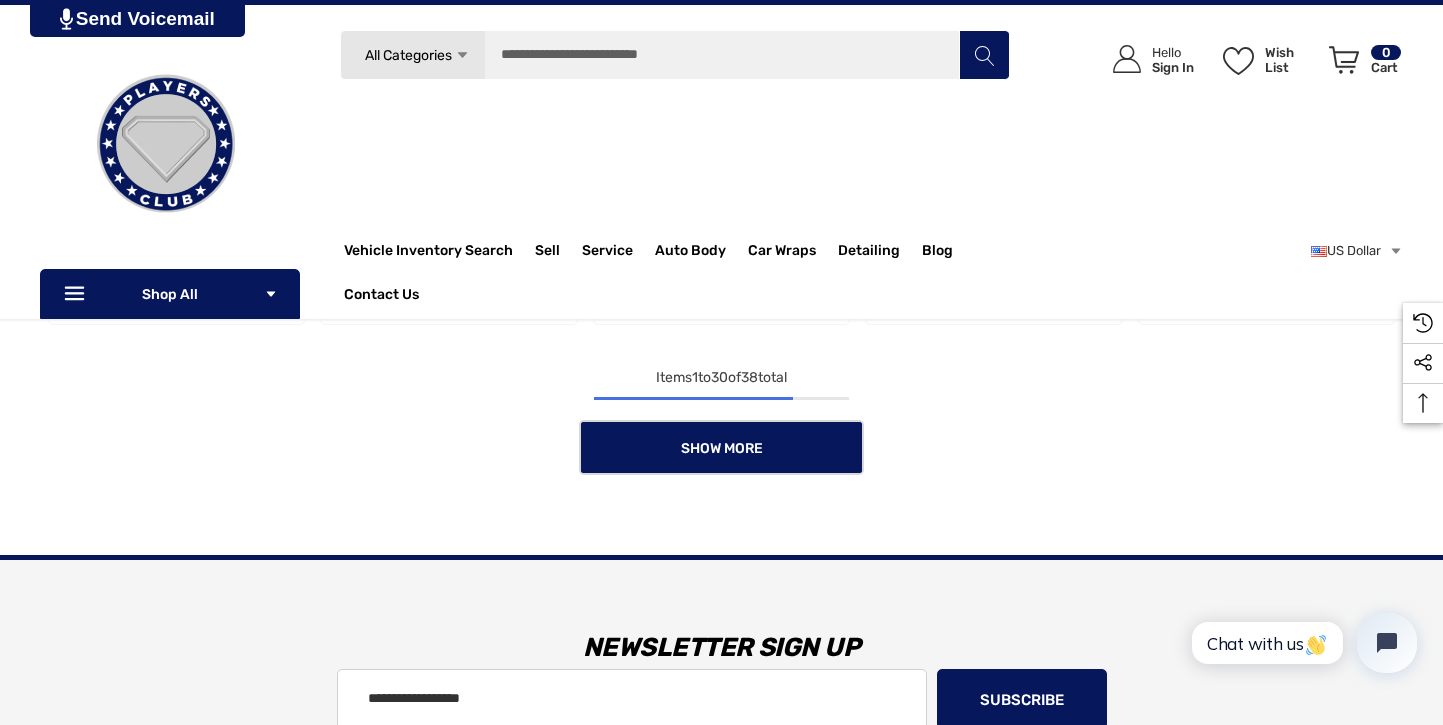 scroll, scrollTop: 2920, scrollLeft: 0, axis: vertical 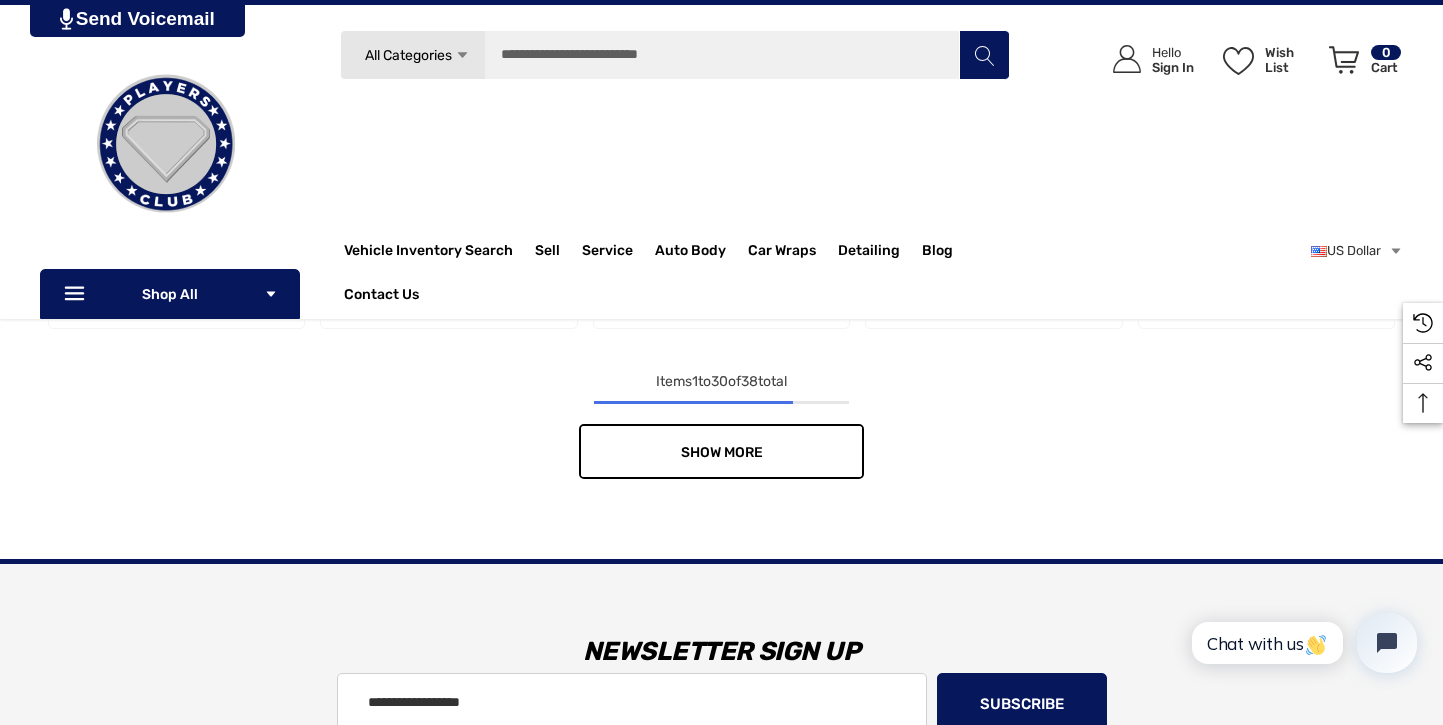 click on "Show More" at bounding box center (721, 451) 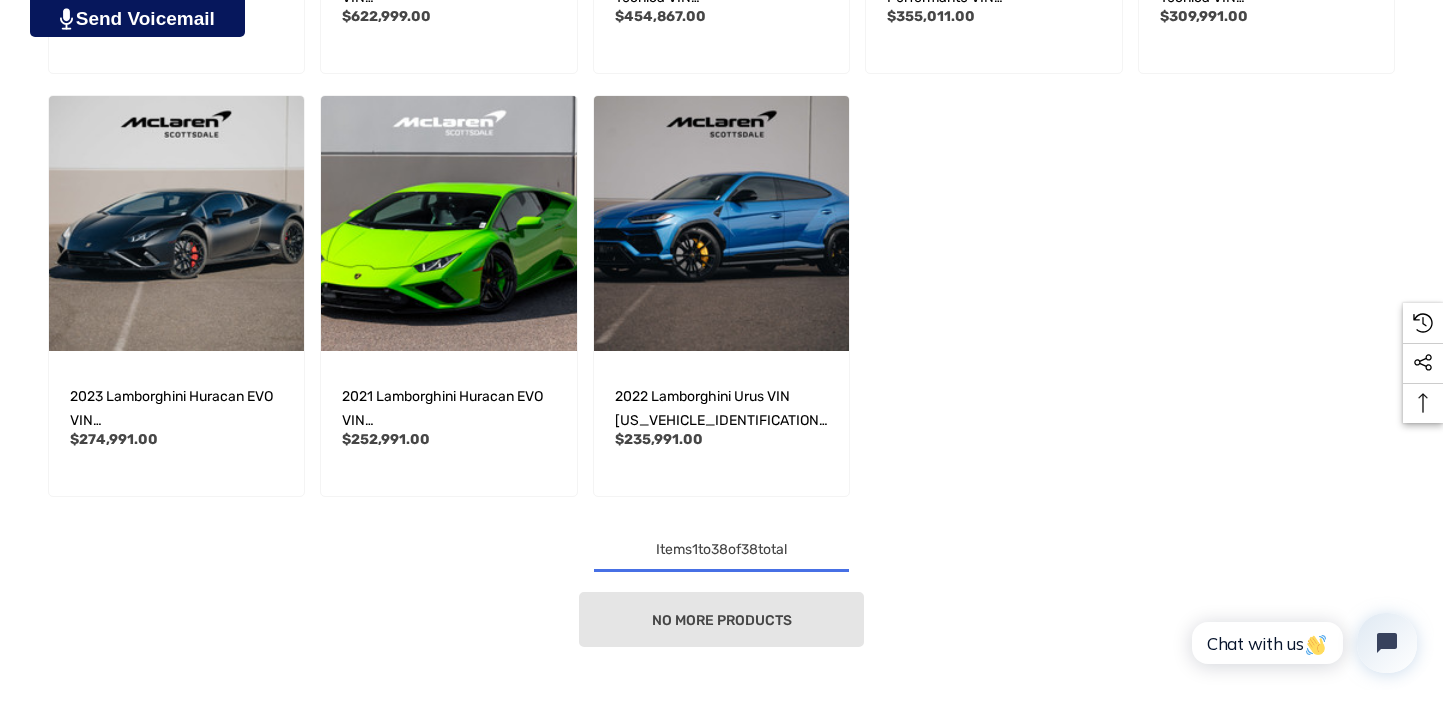 scroll, scrollTop: 3600, scrollLeft: 0, axis: vertical 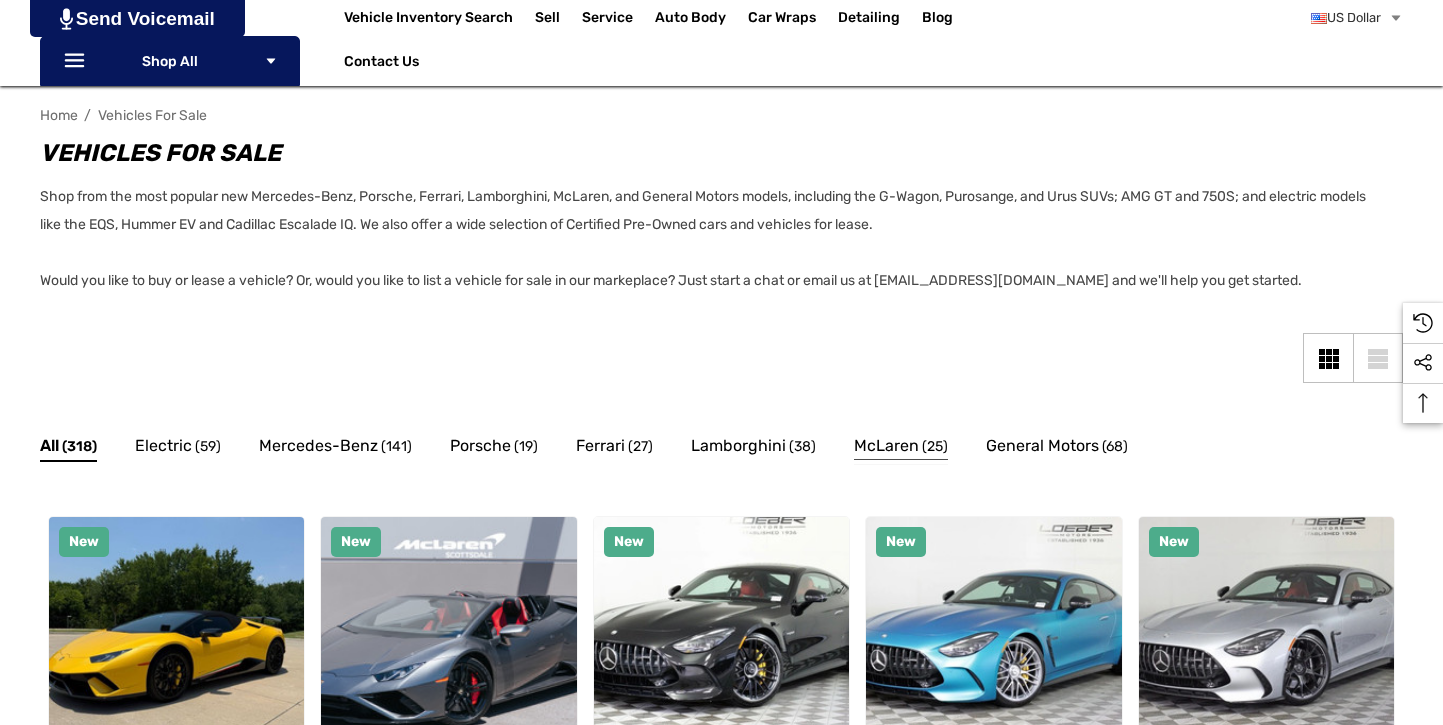 click on "(25)" at bounding box center [935, 447] 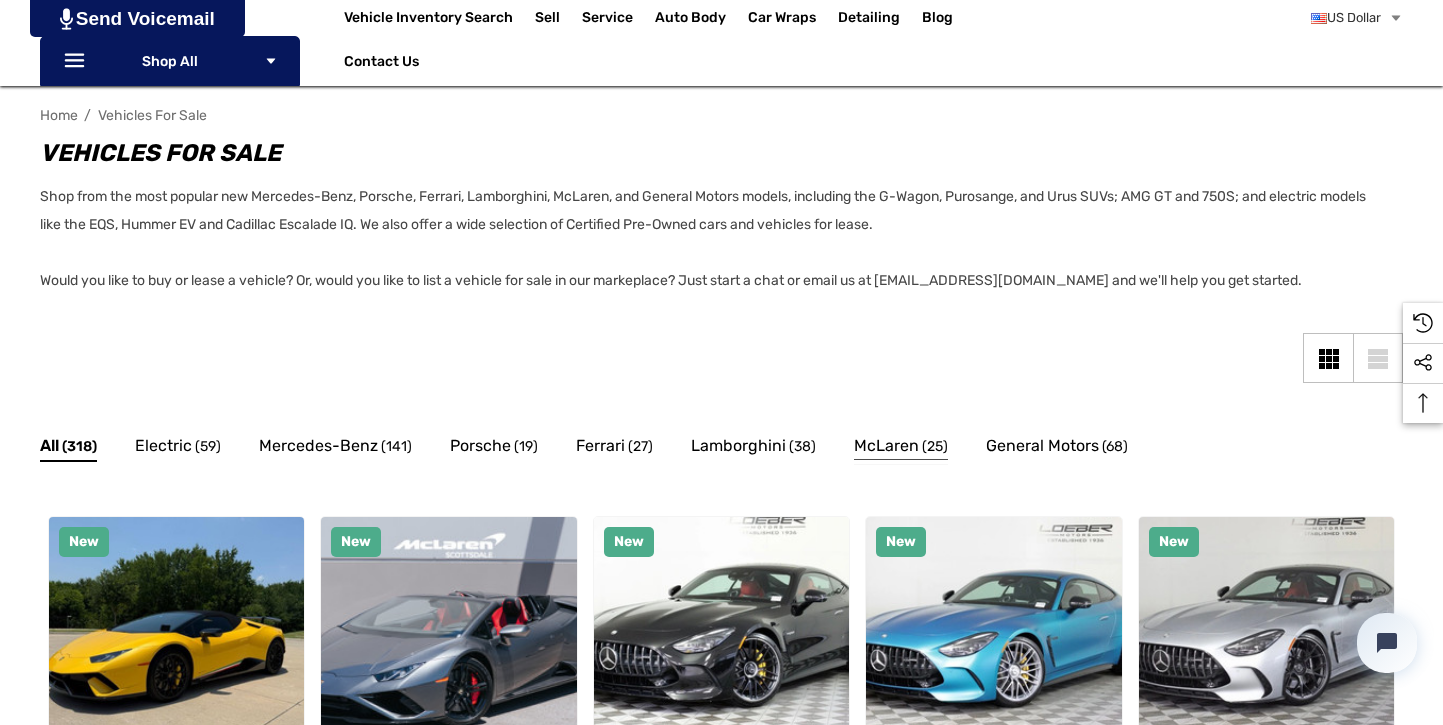 scroll, scrollTop: 0, scrollLeft: 0, axis: both 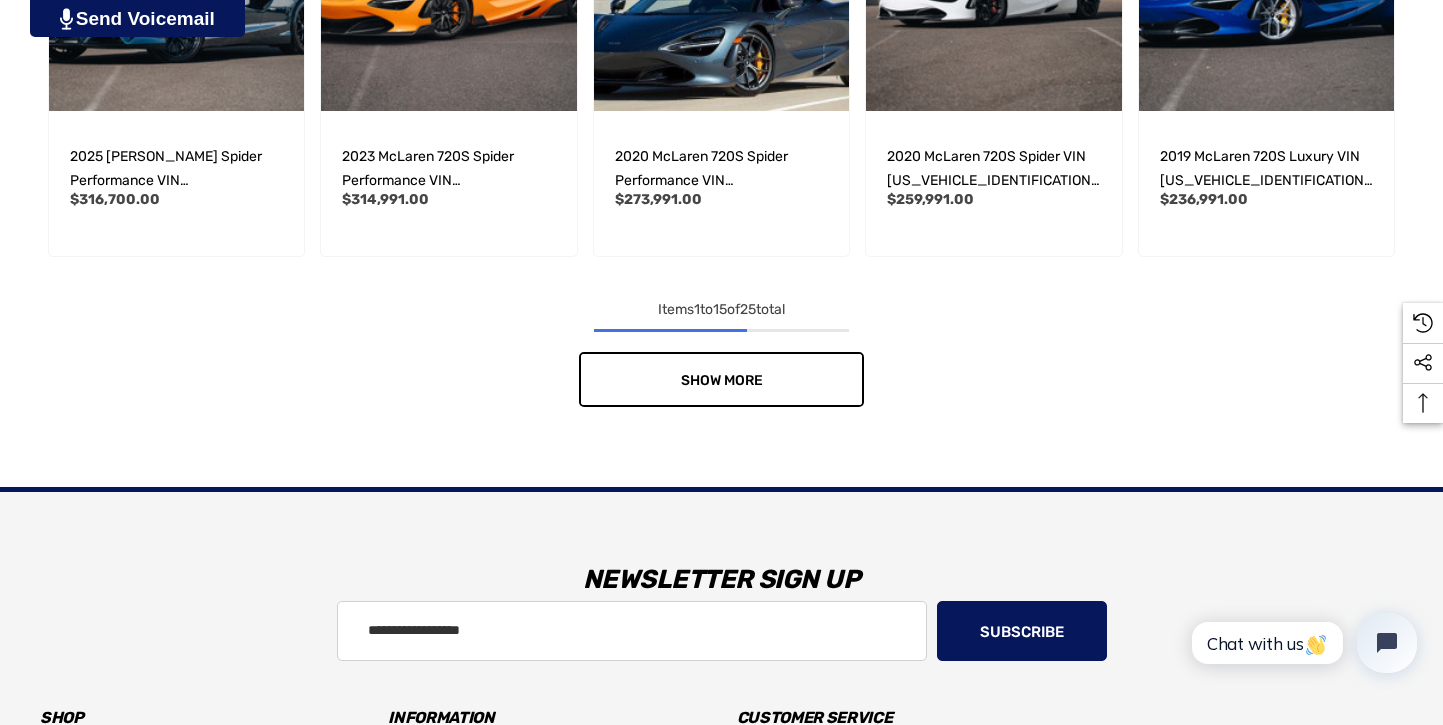 click on "Show More" at bounding box center [721, 379] 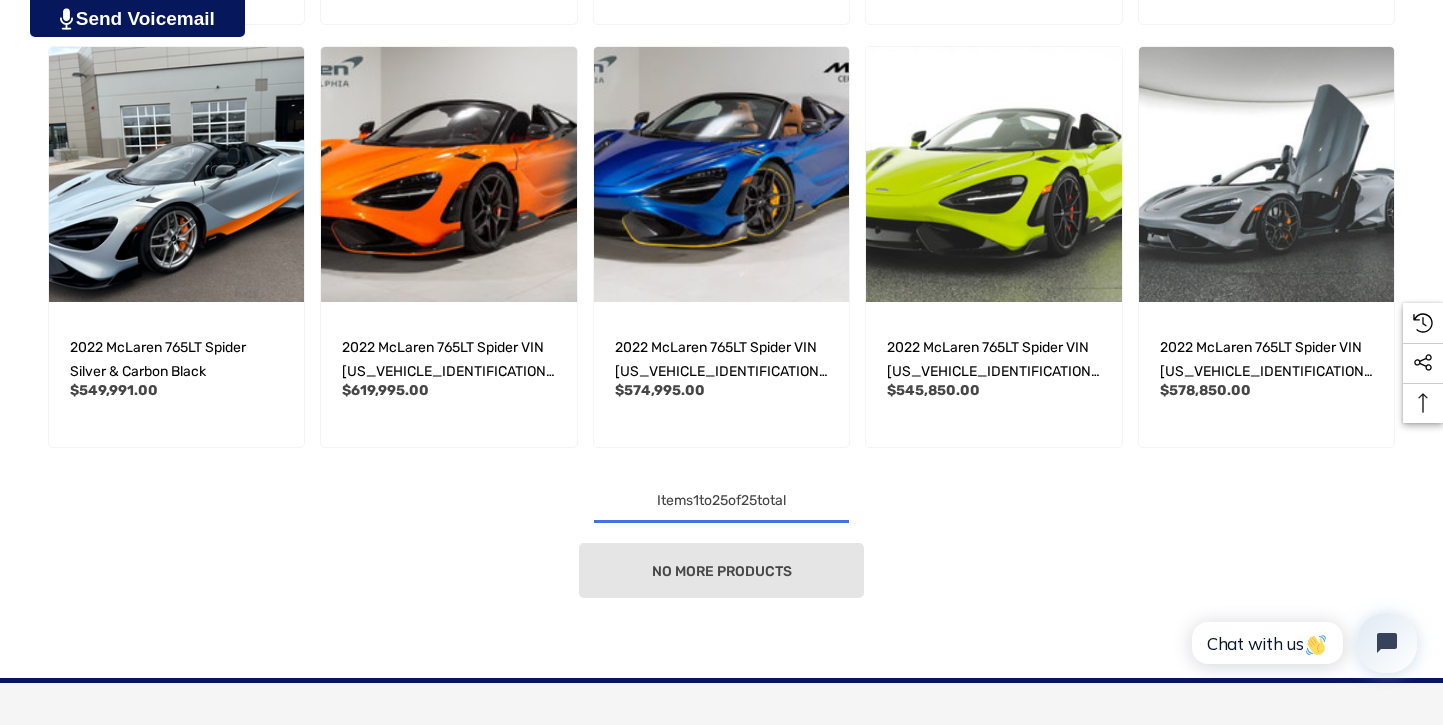 scroll, scrollTop: 2400, scrollLeft: 0, axis: vertical 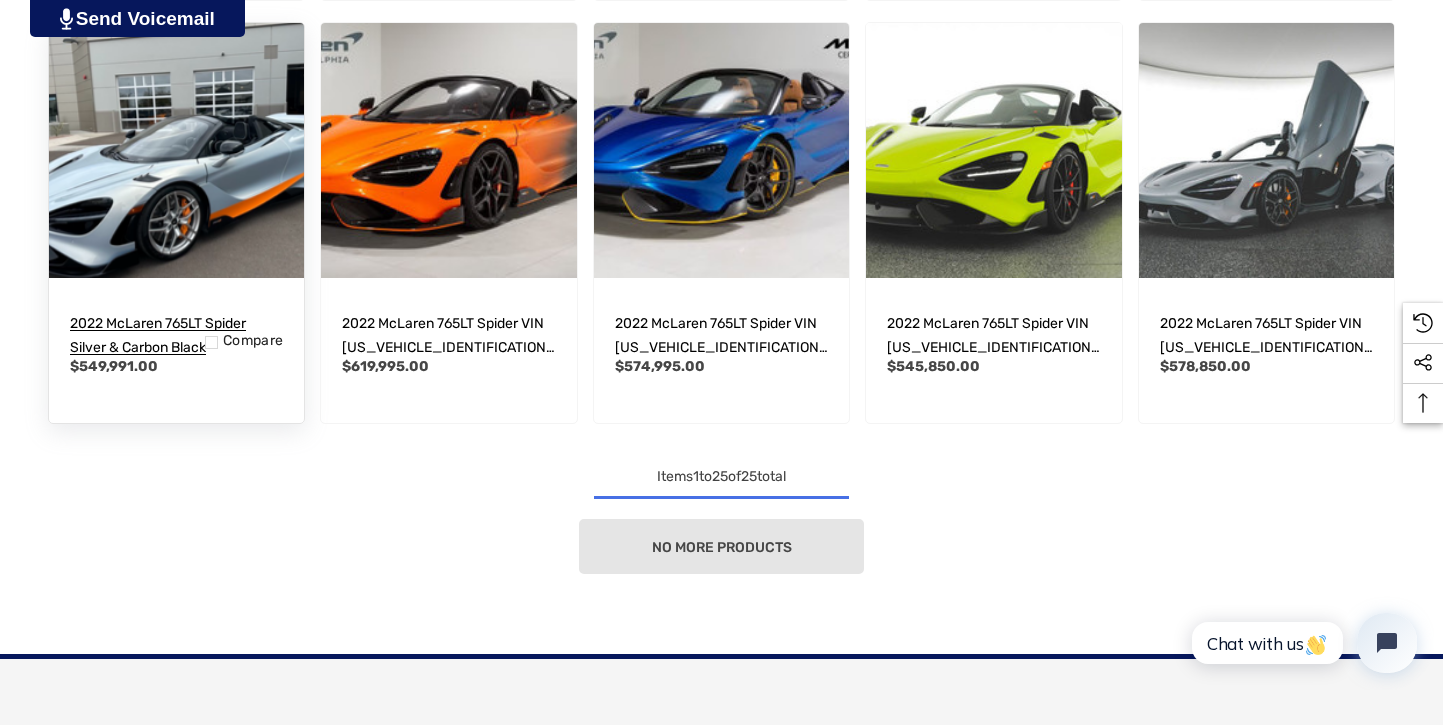 click on "2022 McLaren 765LT Spider Silver & Carbon Black" at bounding box center [177, 336] 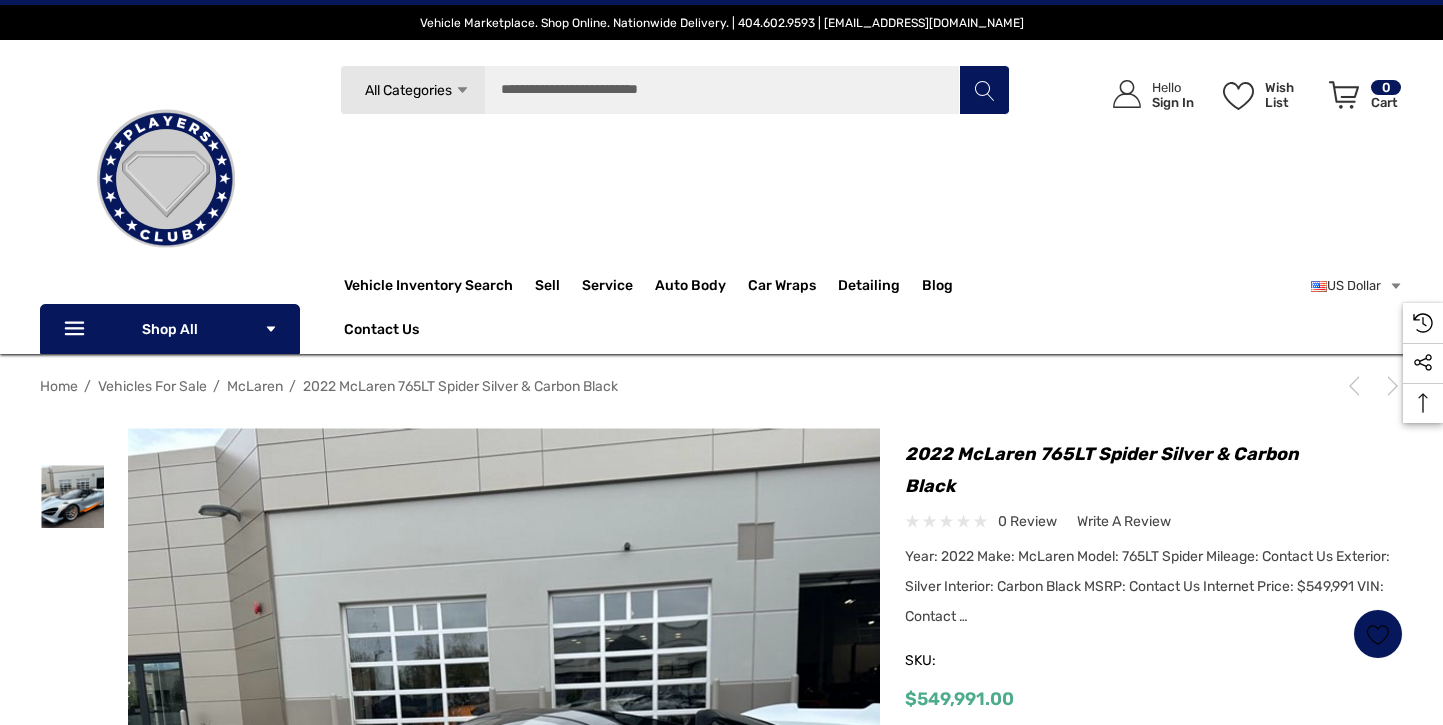 scroll, scrollTop: 0, scrollLeft: 0, axis: both 